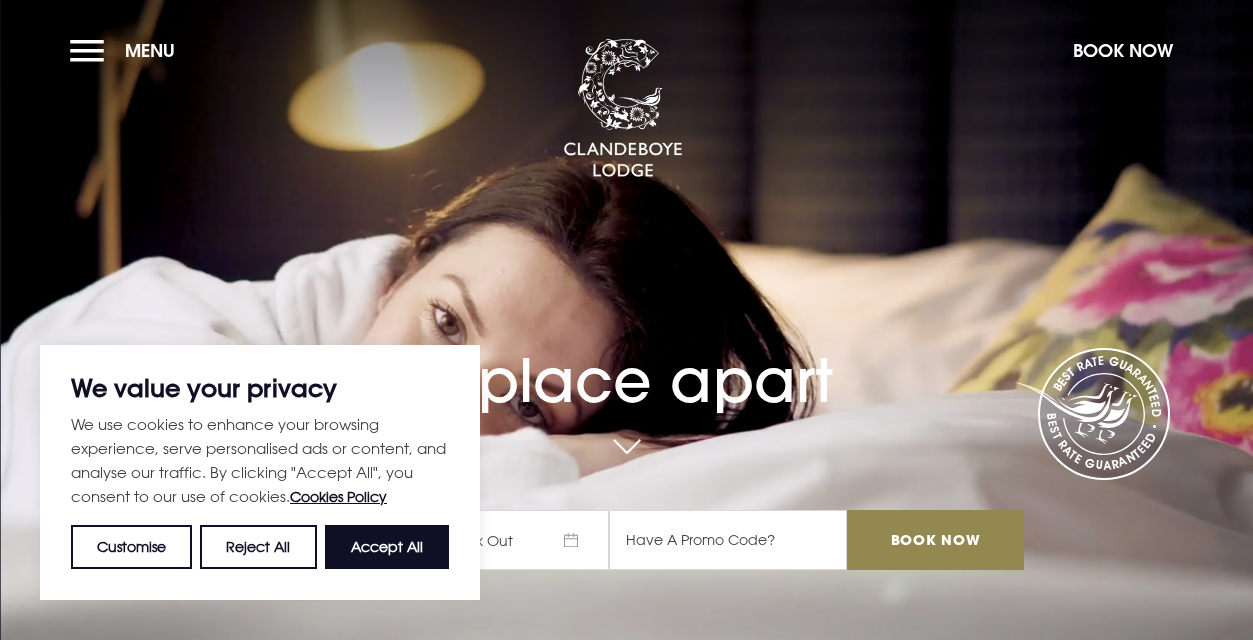 scroll, scrollTop: 0, scrollLeft: 0, axis: both 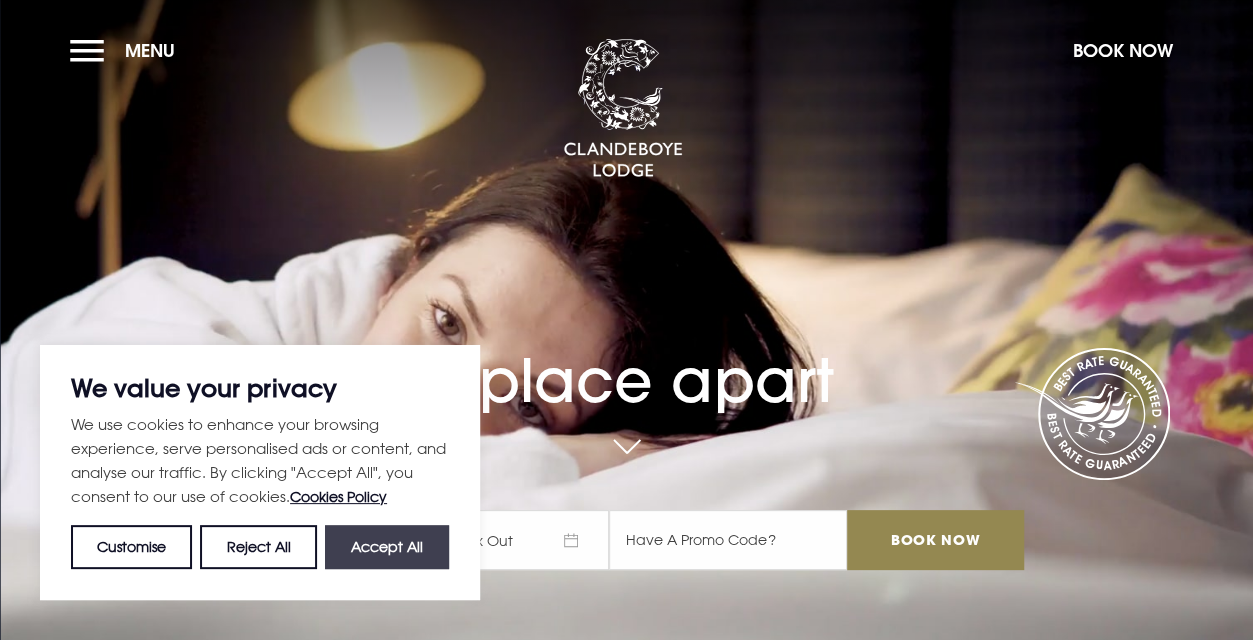 click on "Accept All" at bounding box center [387, 547] 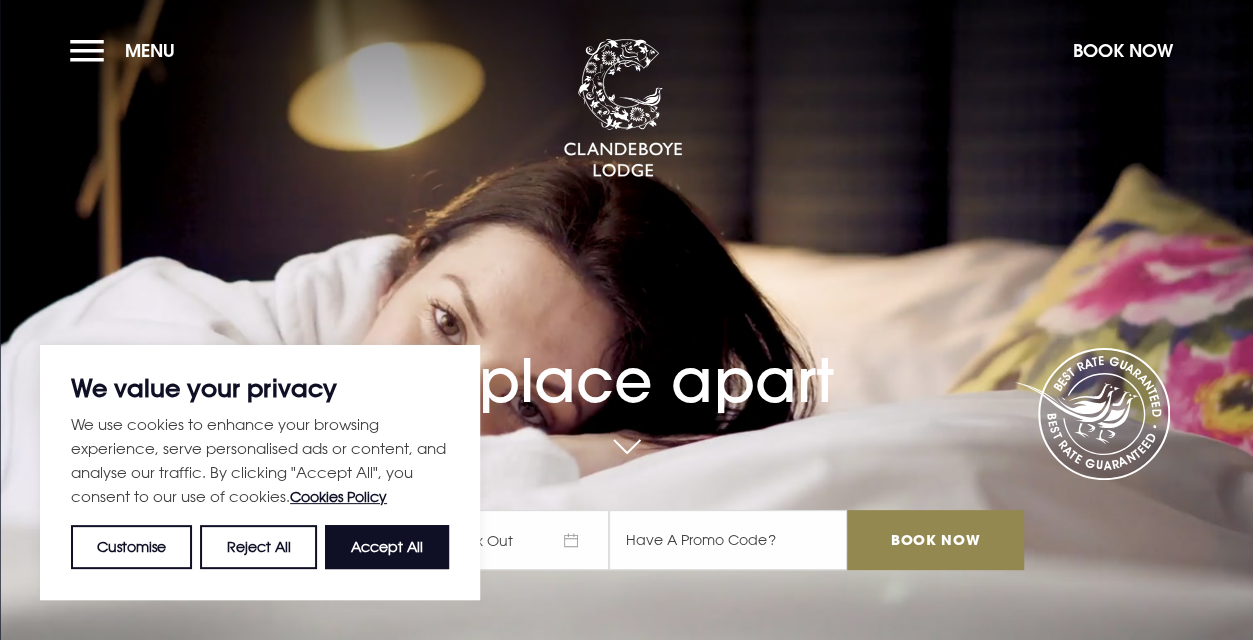 checkbox on "true" 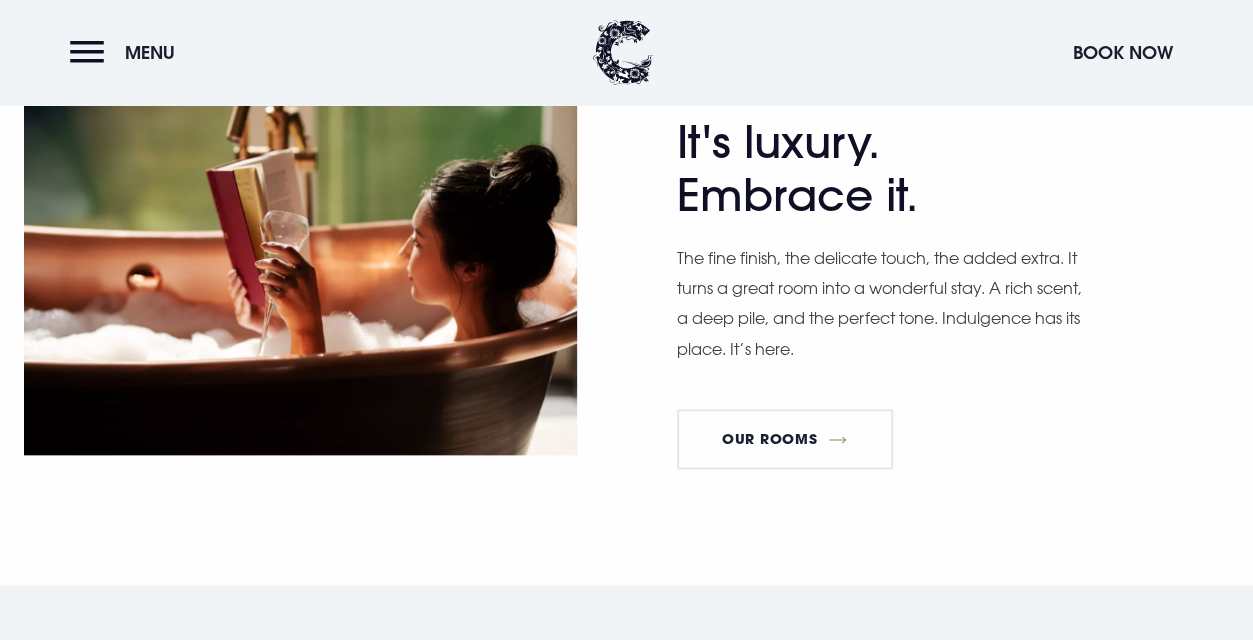 scroll, scrollTop: 1200, scrollLeft: 0, axis: vertical 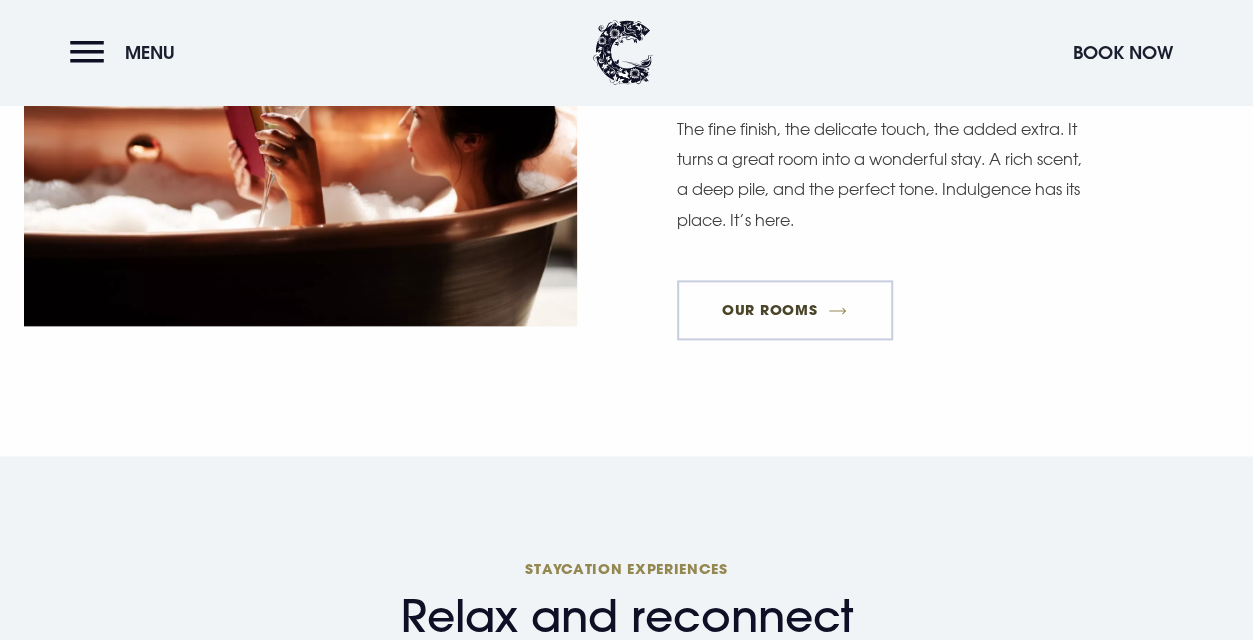 click on "Our Rooms" at bounding box center (785, 310) 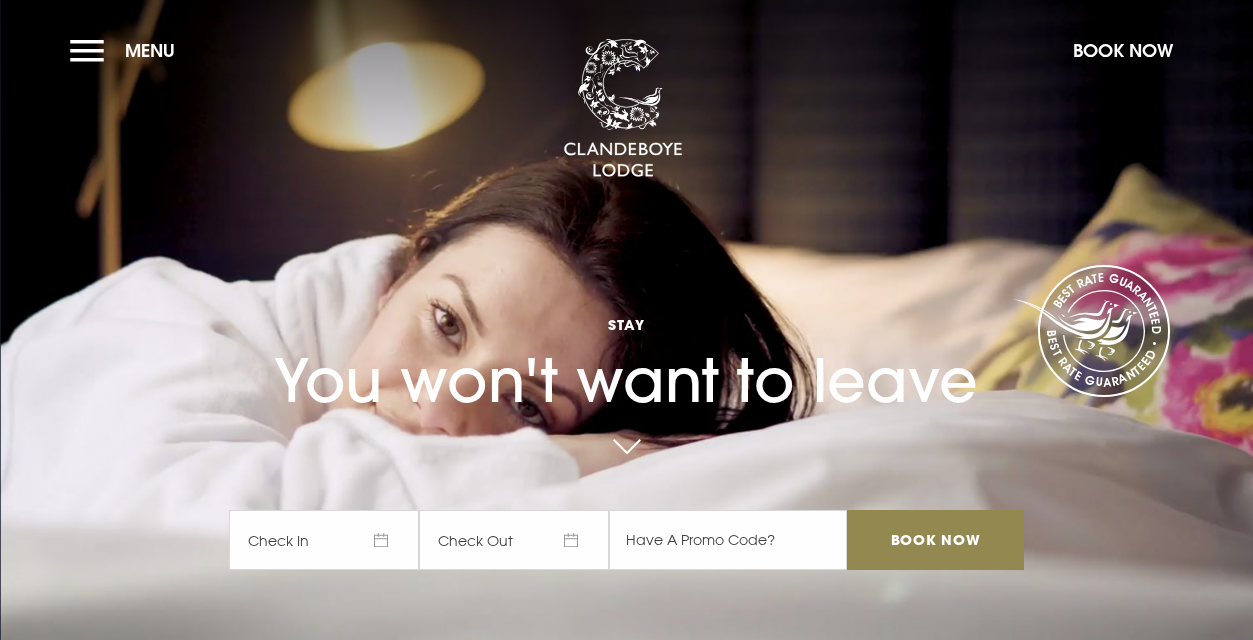 scroll, scrollTop: 0, scrollLeft: 0, axis: both 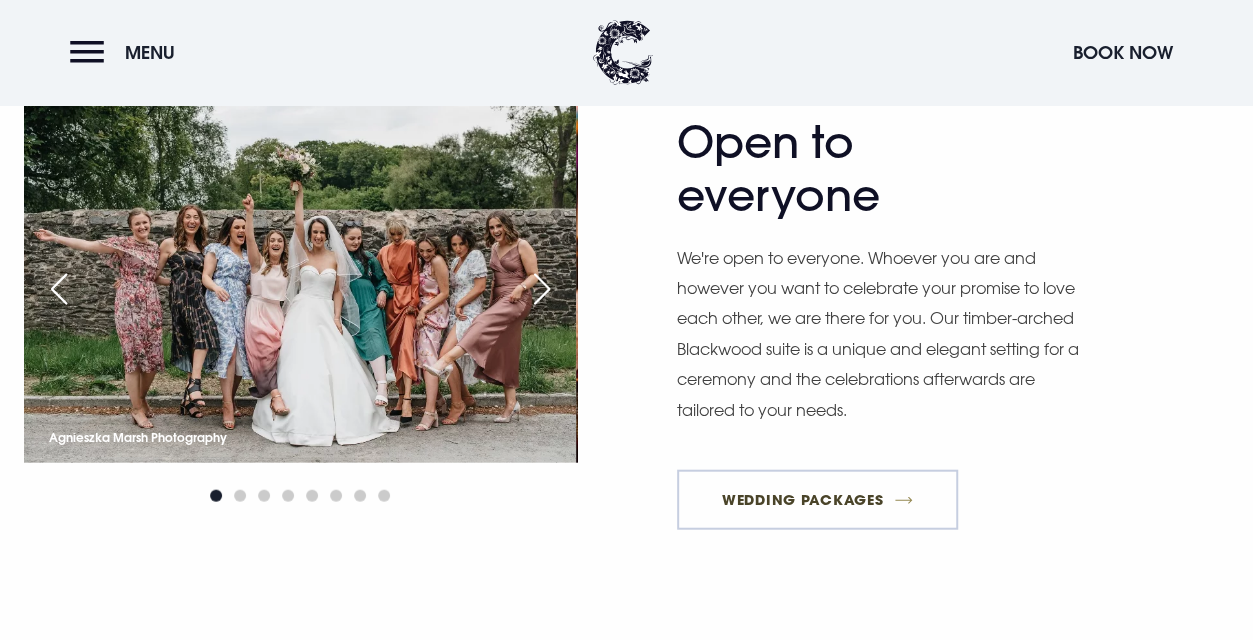 click on "Wedding Packages" at bounding box center (818, 500) 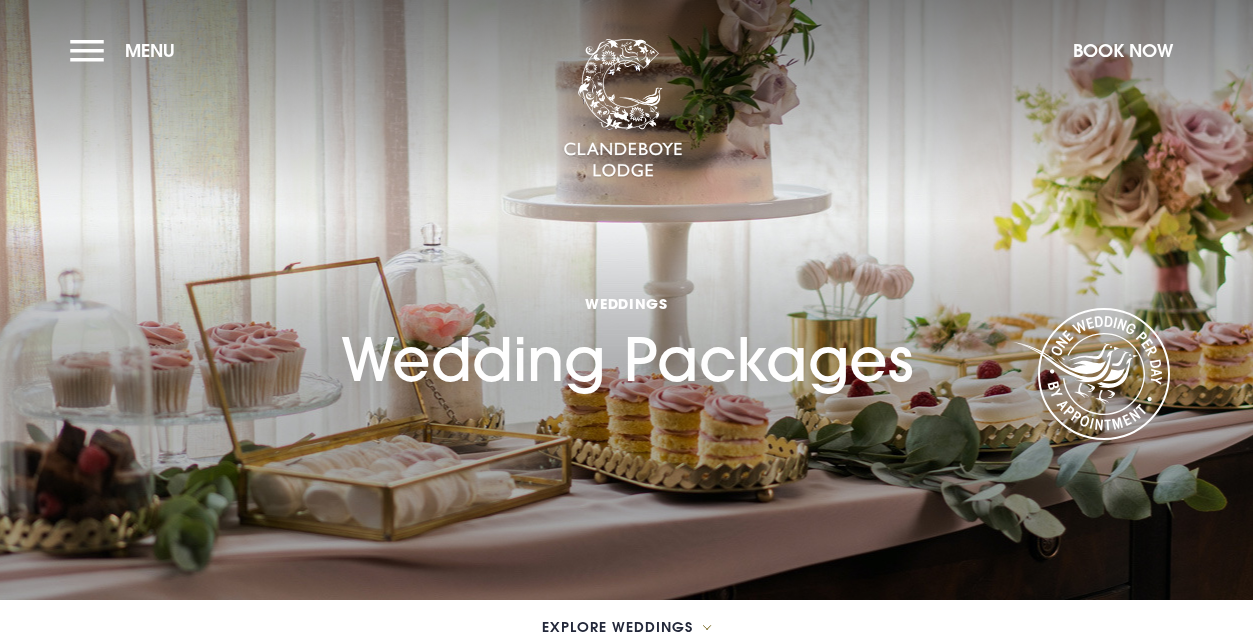 scroll, scrollTop: 0, scrollLeft: 0, axis: both 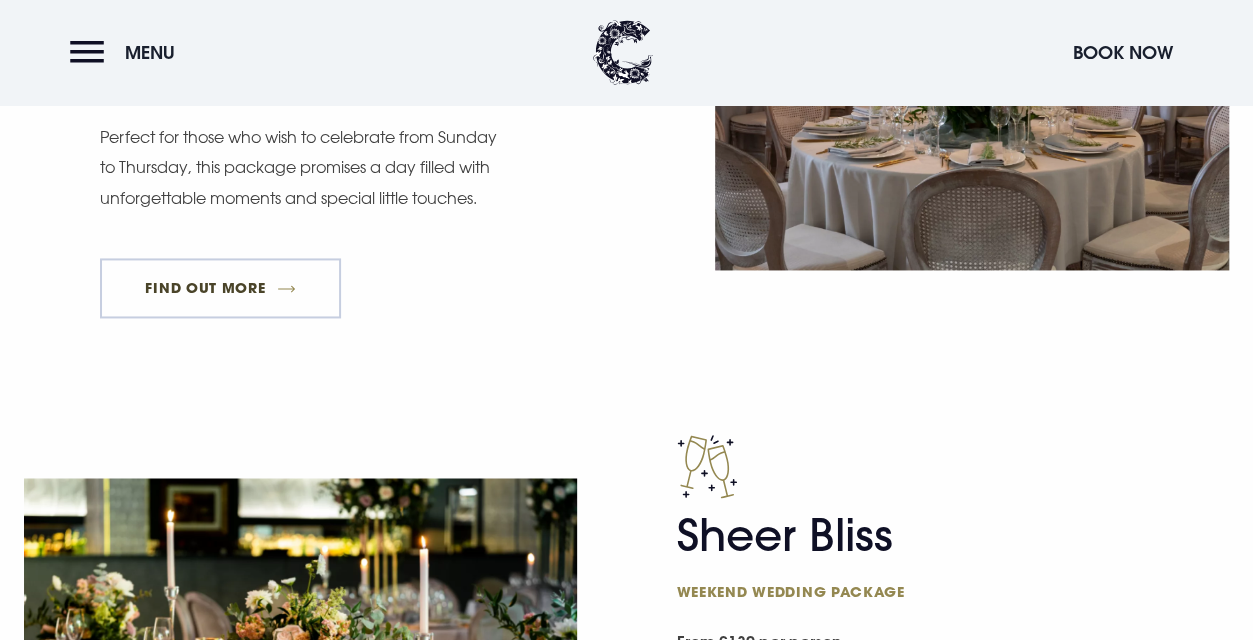 click on "FIND OUT MORE" at bounding box center (220, 288) 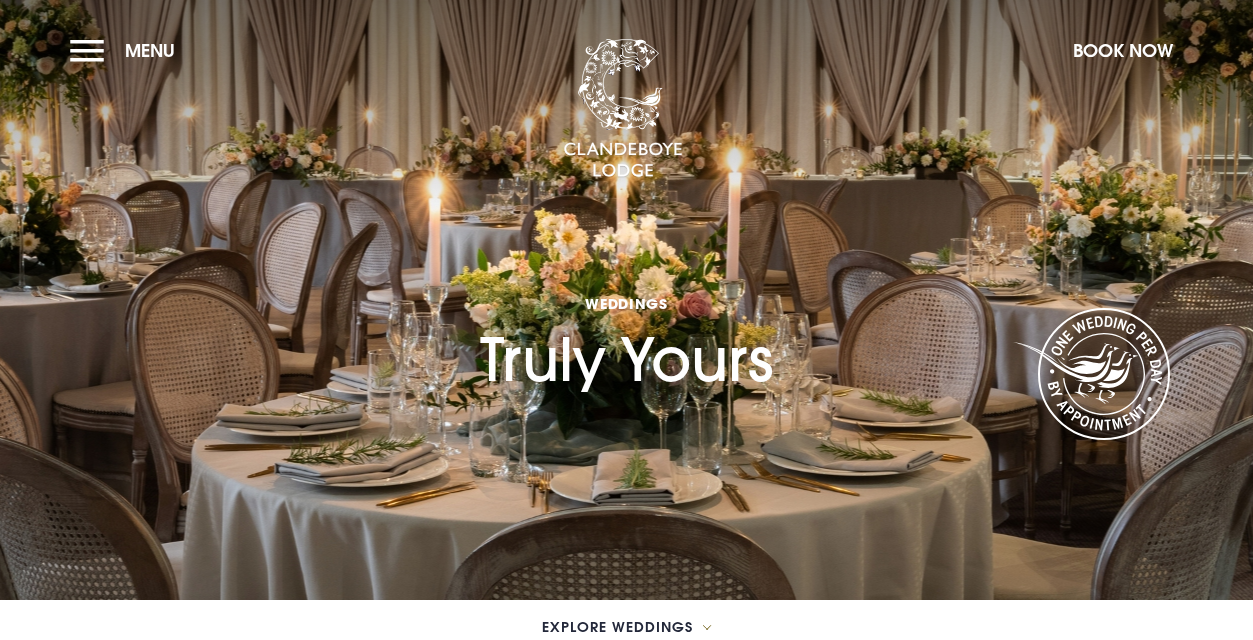 scroll, scrollTop: 0, scrollLeft: 0, axis: both 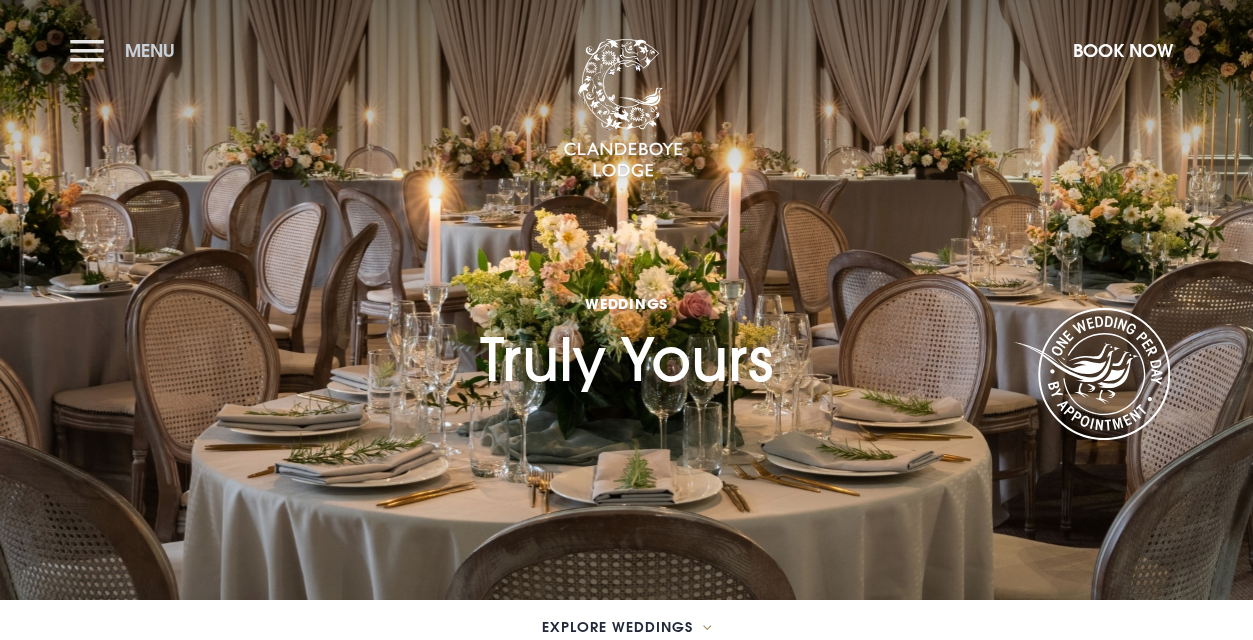 click on "Menu" at bounding box center (150, 50) 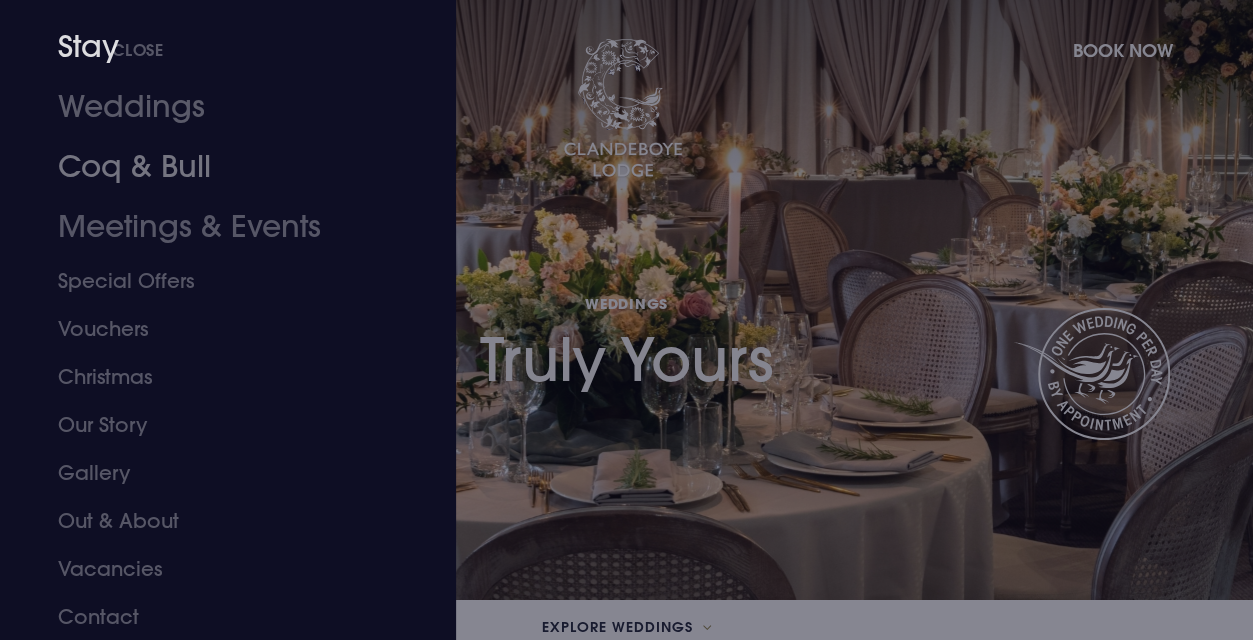 scroll, scrollTop: 112, scrollLeft: 0, axis: vertical 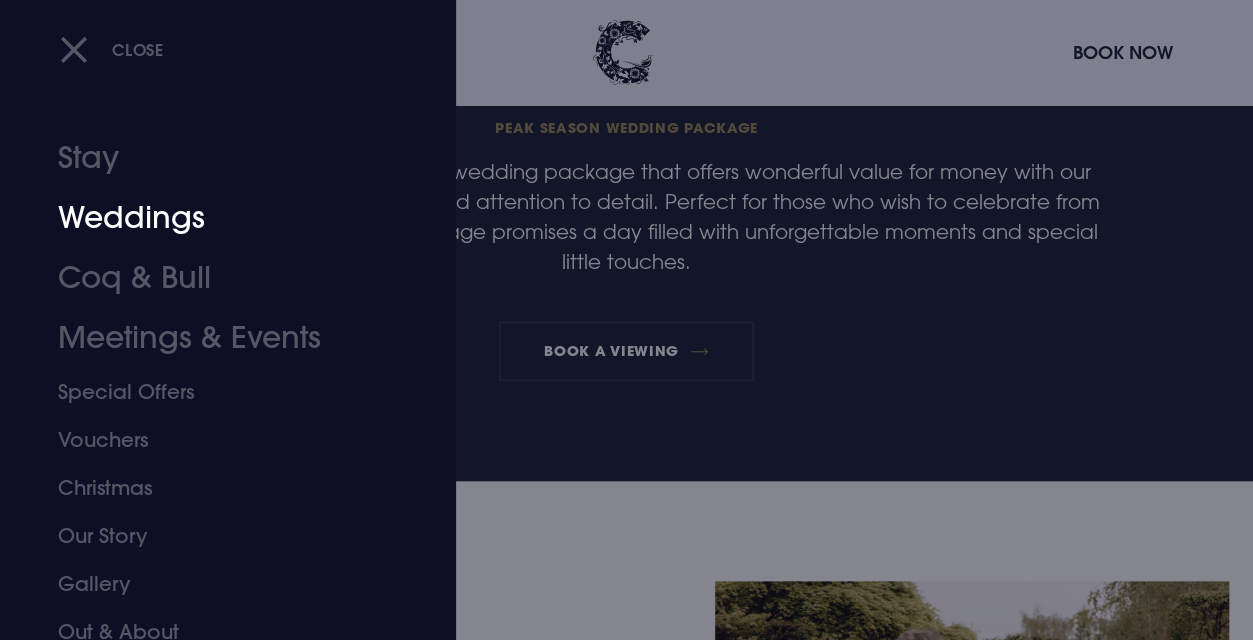 click on "Weddings" at bounding box center [214, 218] 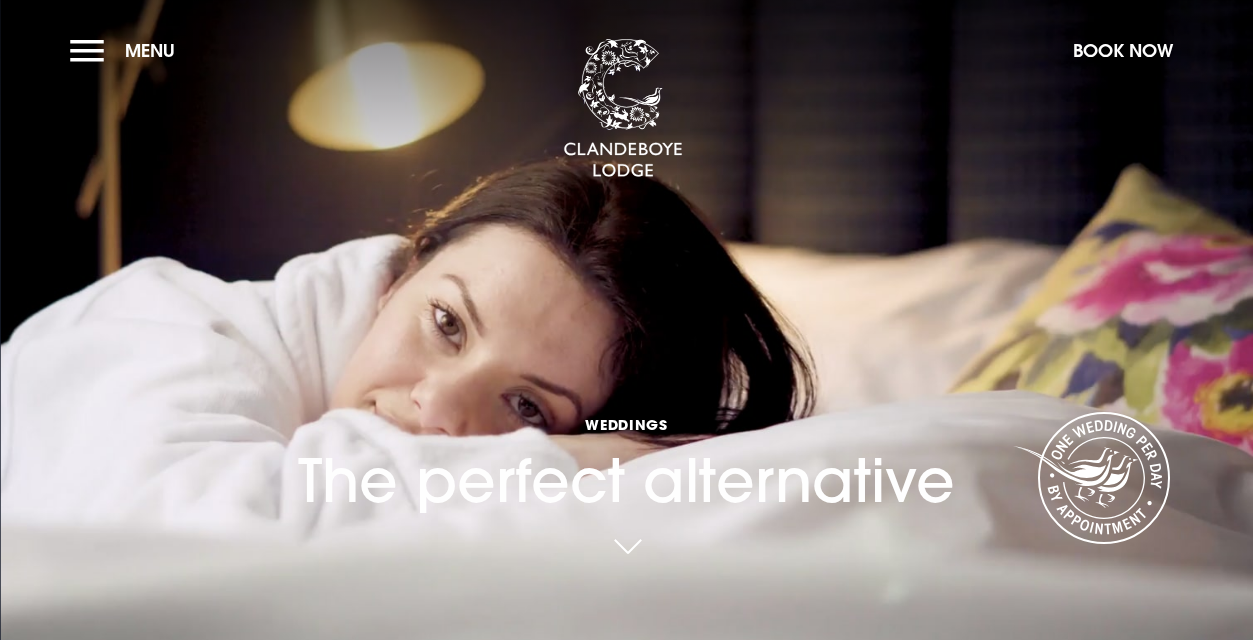 scroll, scrollTop: 0, scrollLeft: 0, axis: both 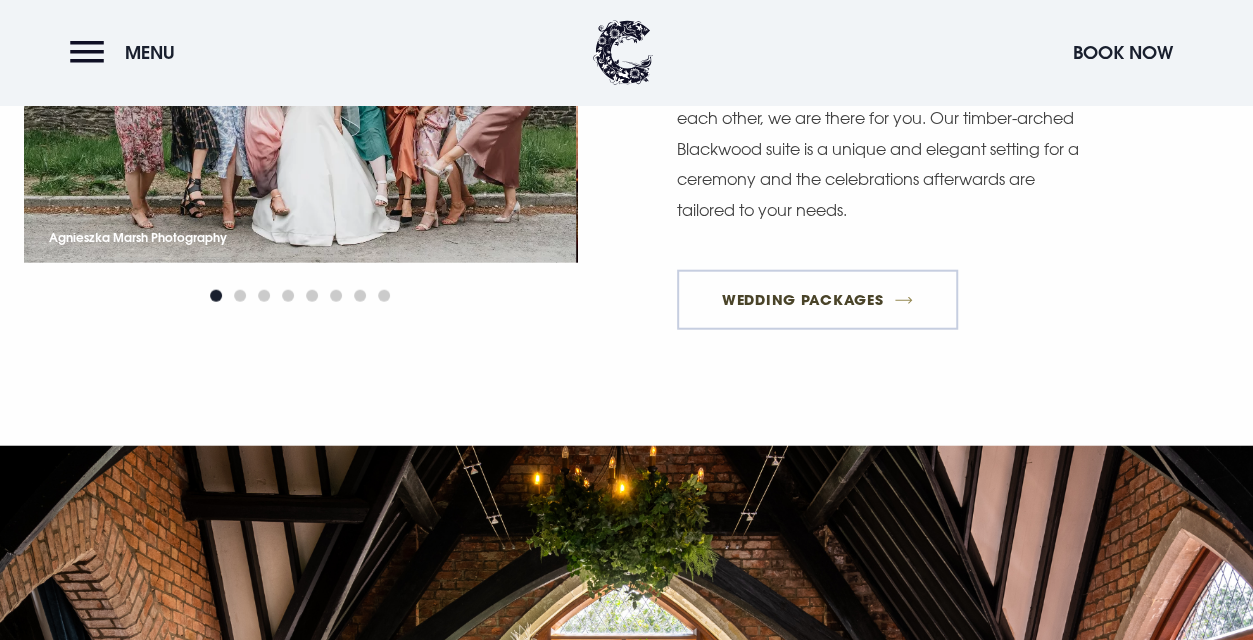 click on "Wedding Packages" at bounding box center (818, 300) 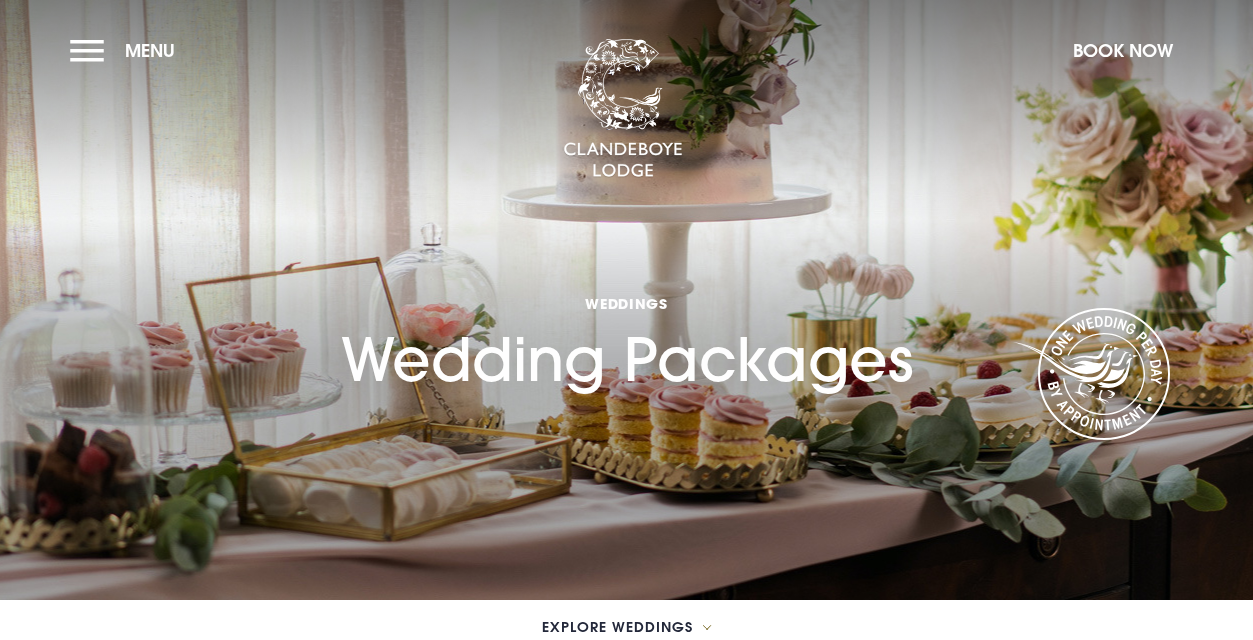 scroll, scrollTop: 0, scrollLeft: 0, axis: both 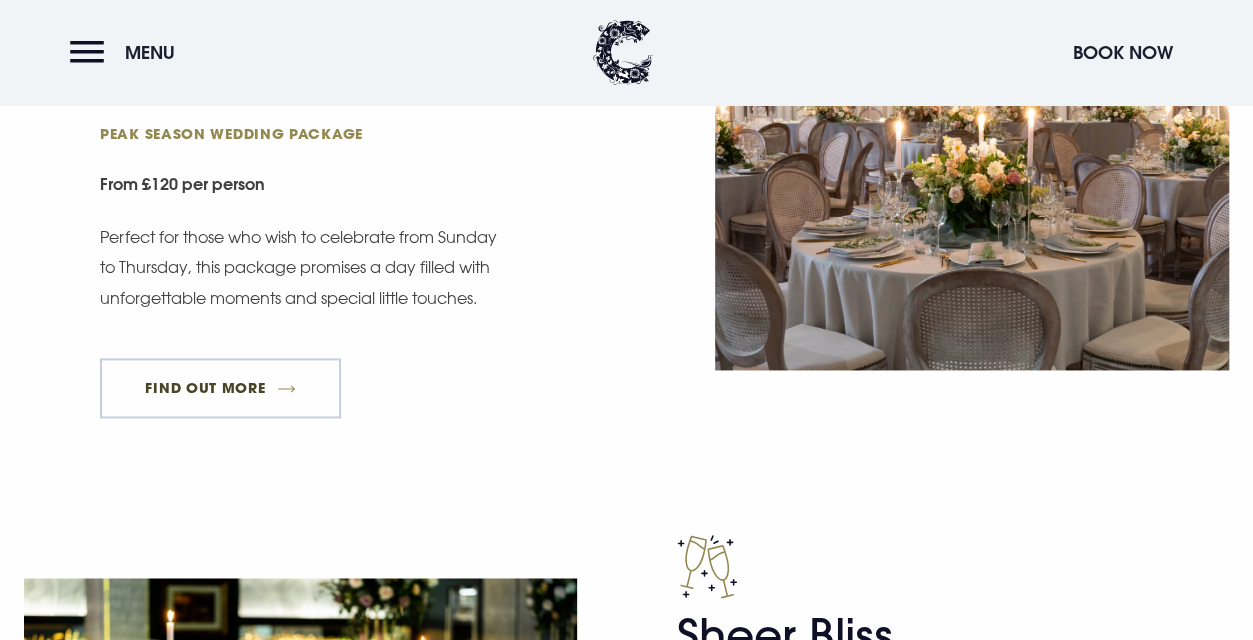 click on "FIND OUT MORE" at bounding box center (220, 388) 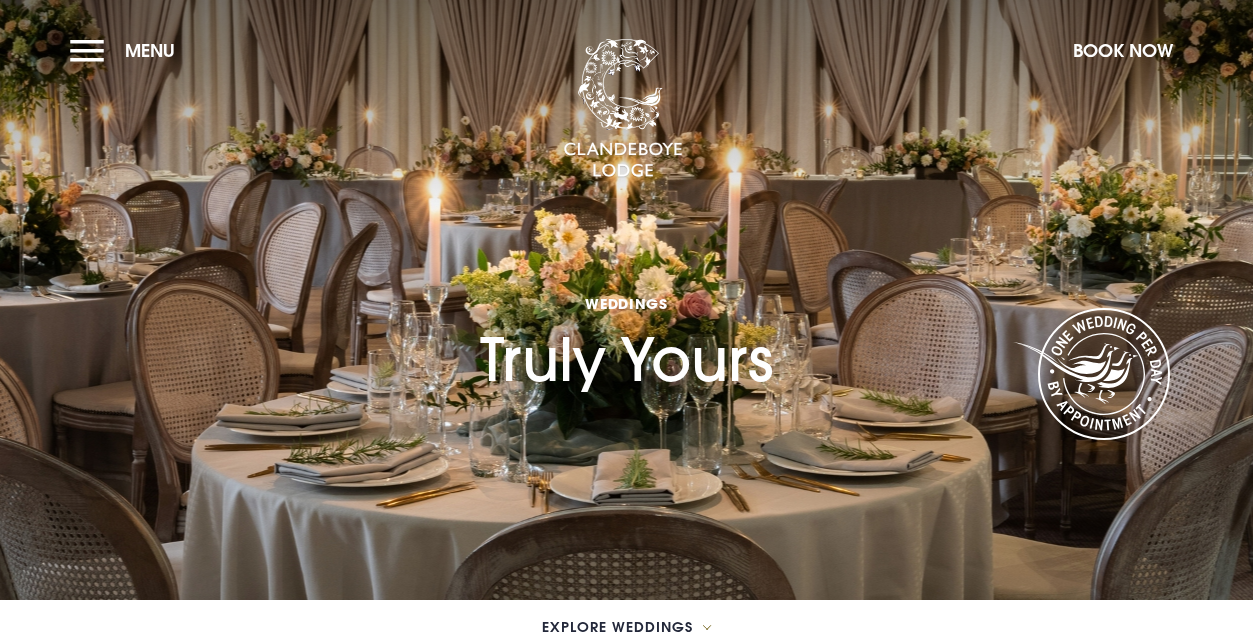 scroll, scrollTop: 0, scrollLeft: 0, axis: both 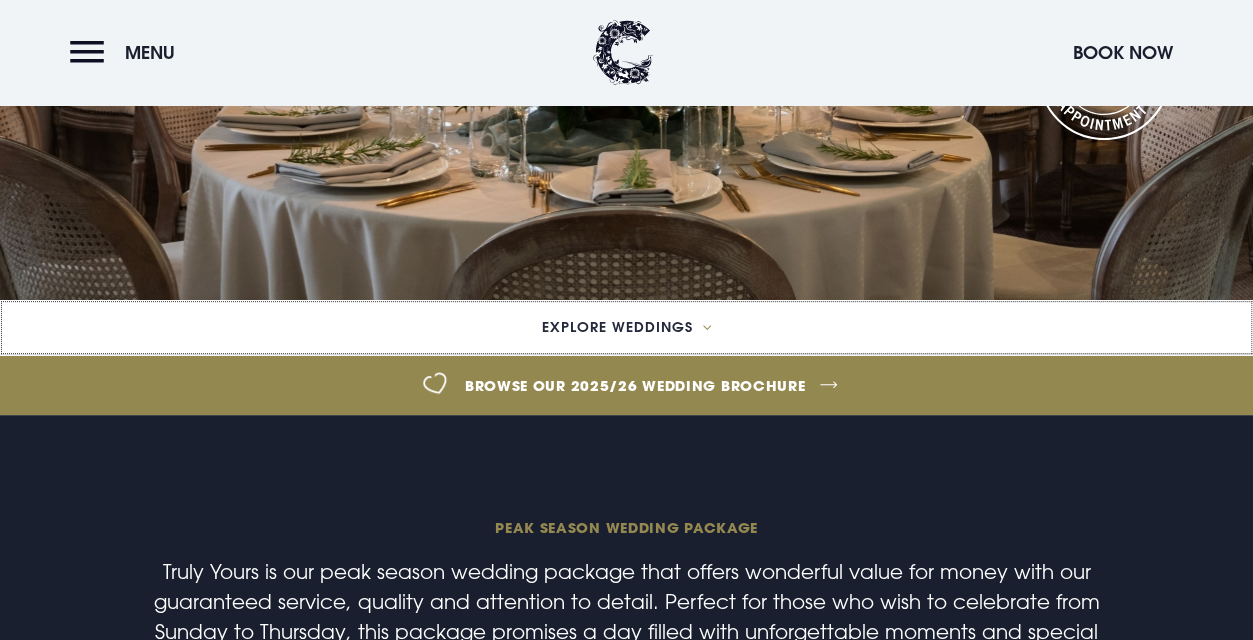 click on "Explore Weddings" at bounding box center [617, 327] 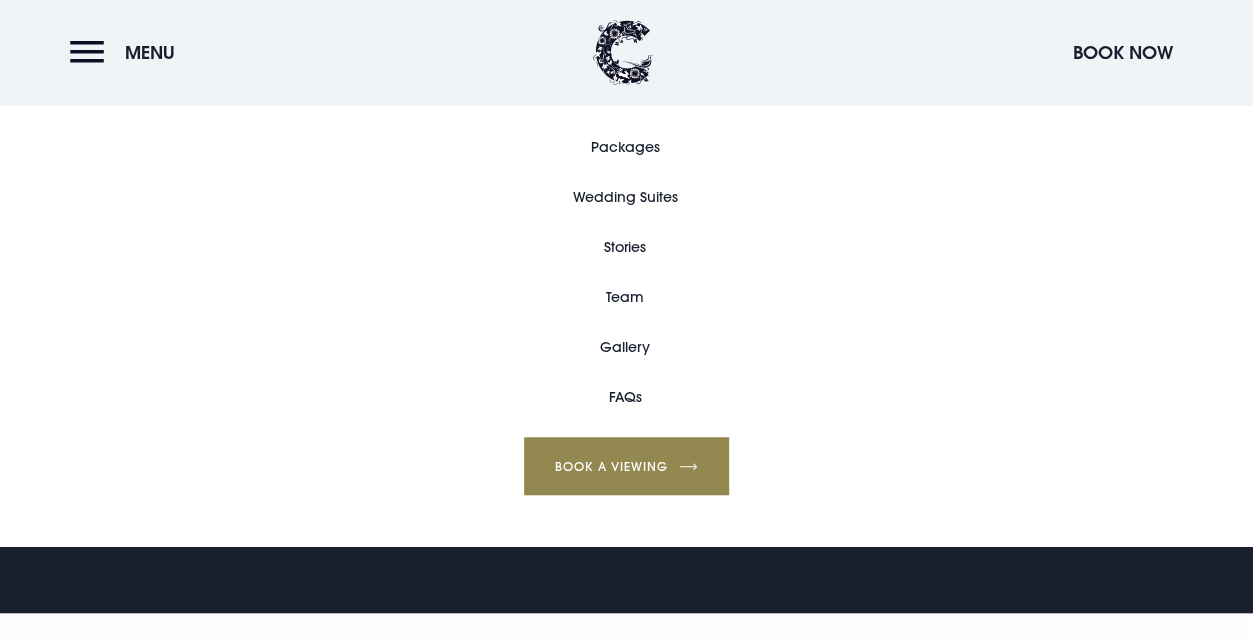 scroll, scrollTop: 600, scrollLeft: 0, axis: vertical 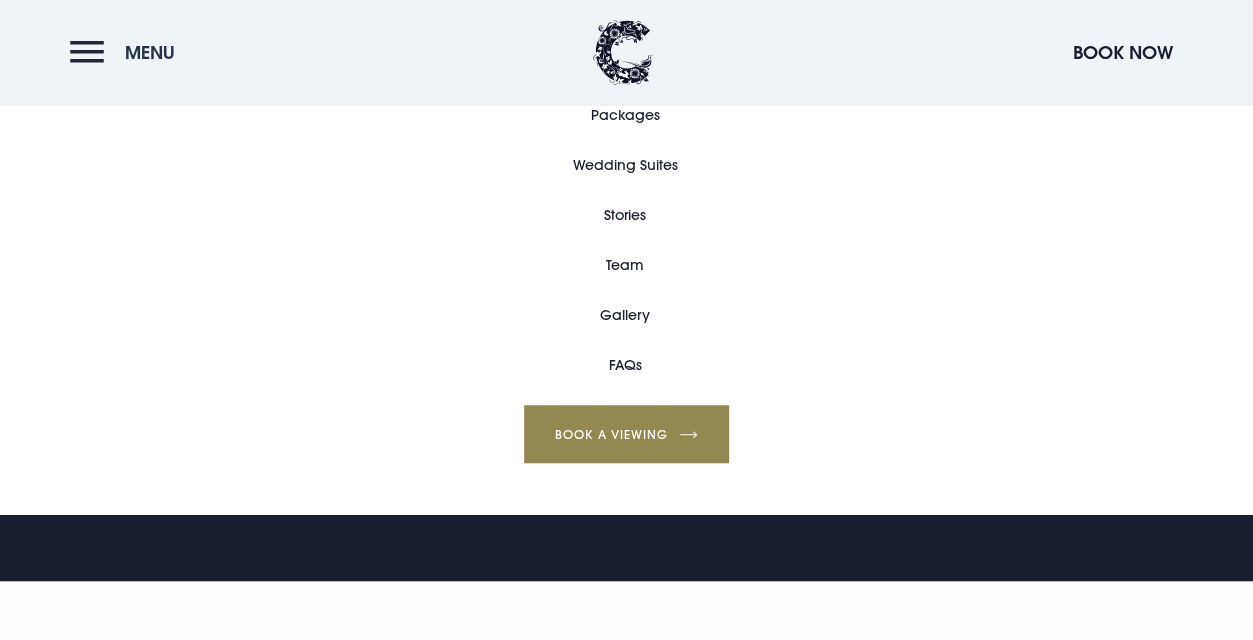 click on "Menu" at bounding box center (150, 52) 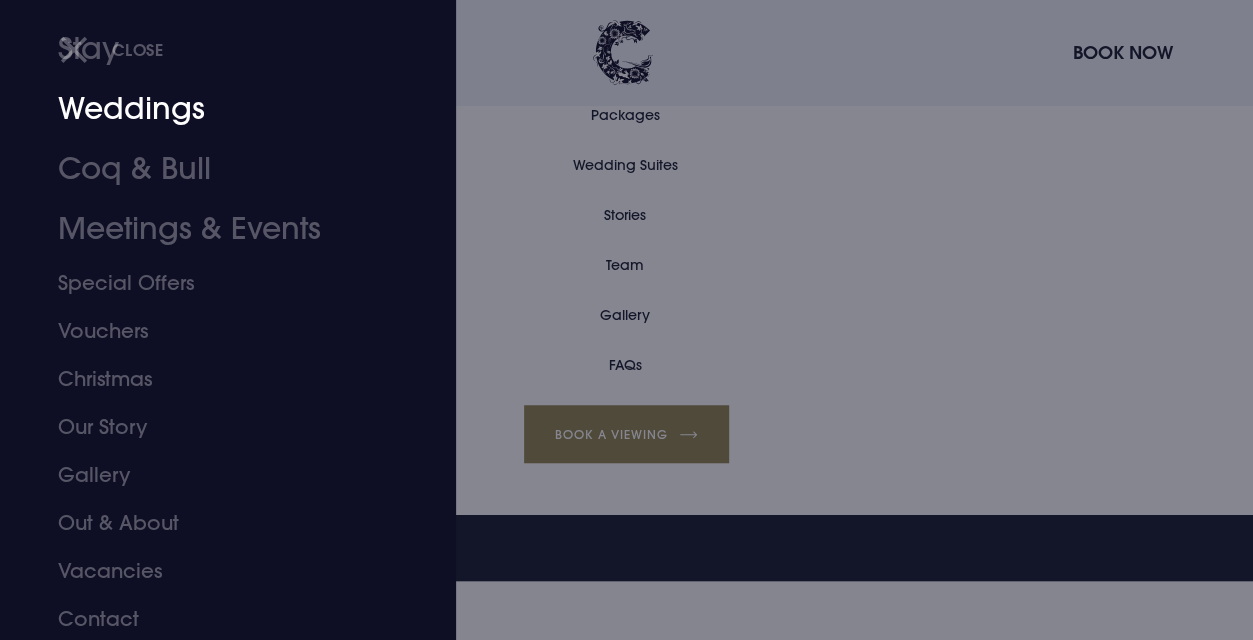 scroll, scrollTop: 112, scrollLeft: 0, axis: vertical 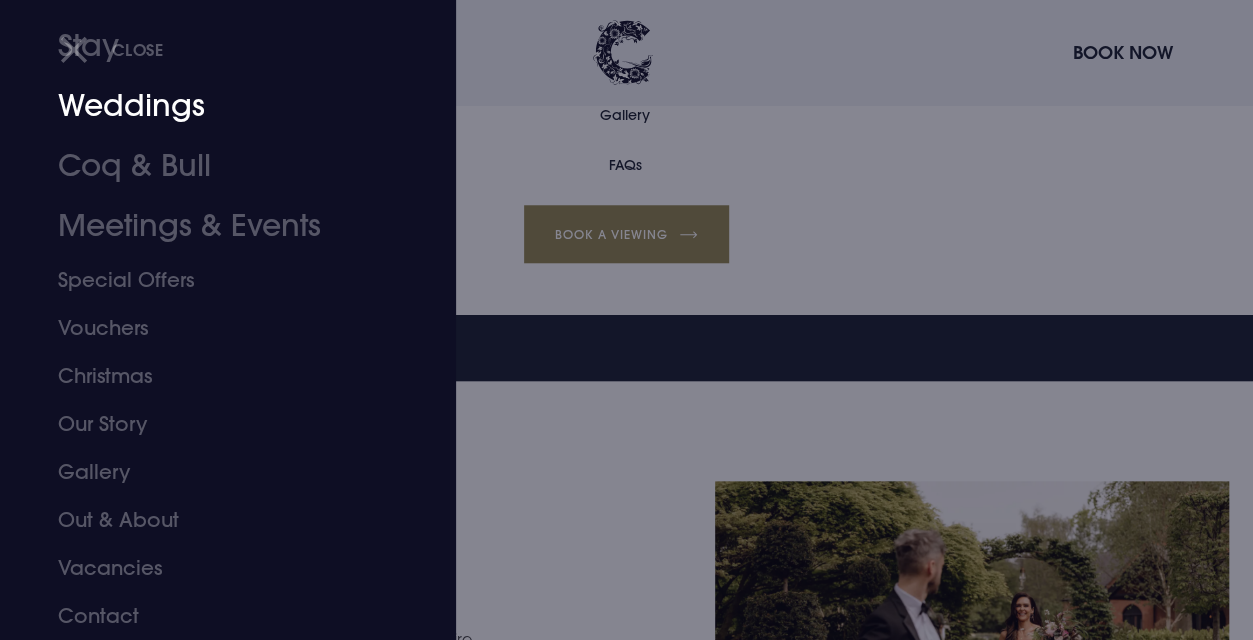 click on "Weddings" at bounding box center [214, 106] 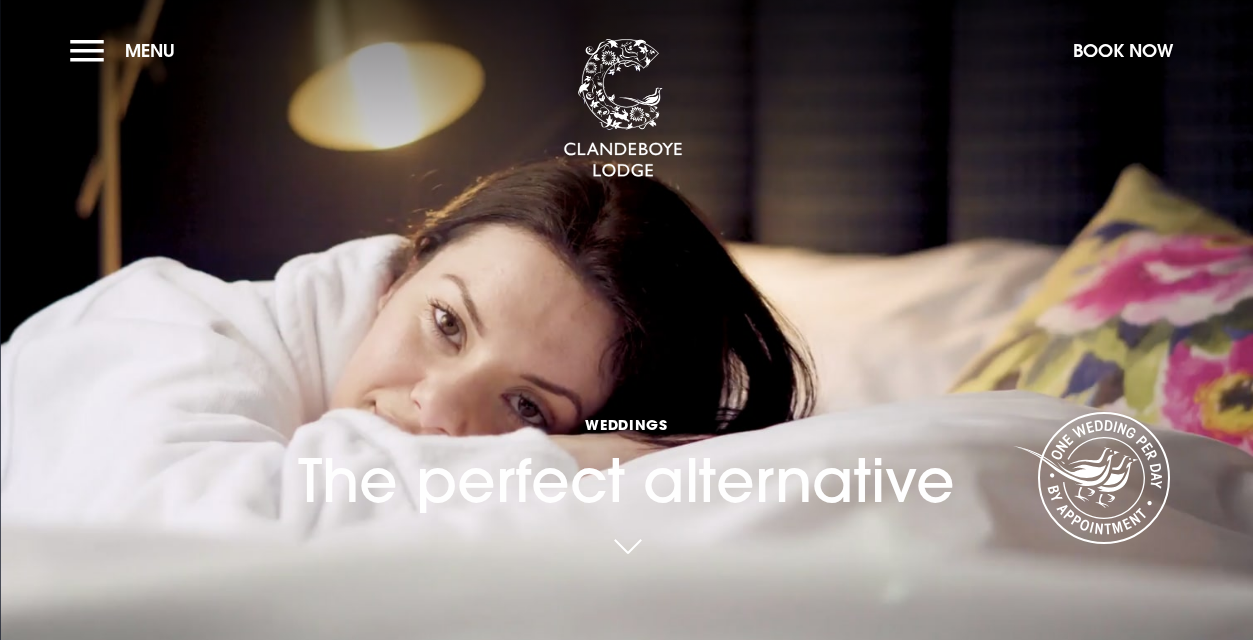 scroll, scrollTop: 0, scrollLeft: 0, axis: both 